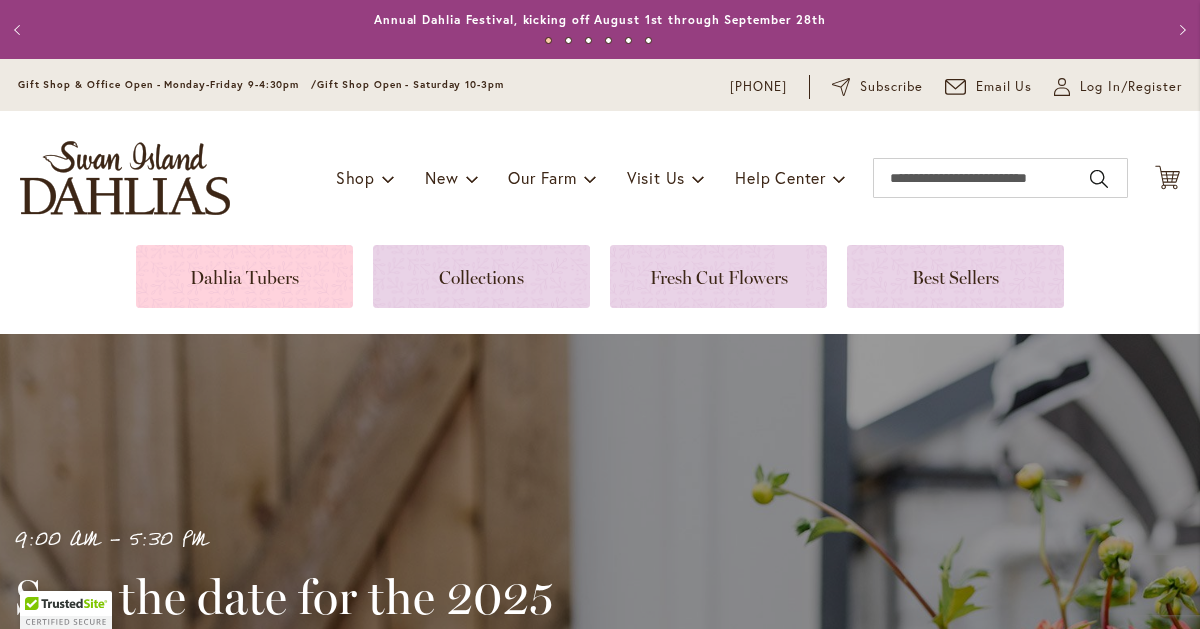 click at bounding box center [244, 276] 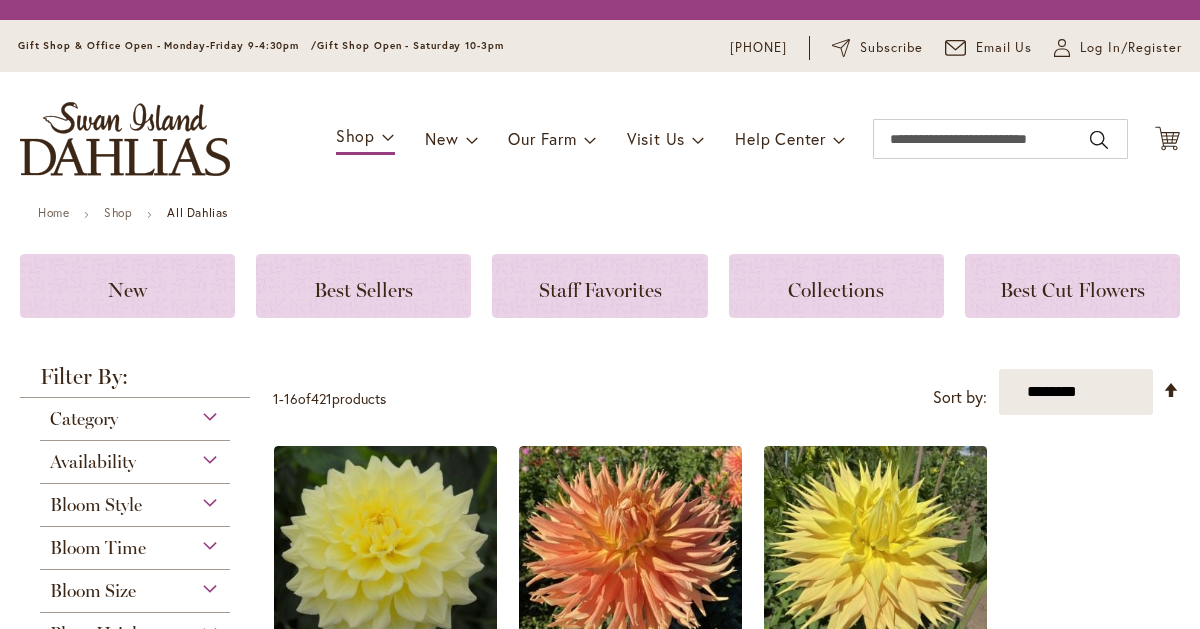 scroll, scrollTop: 0, scrollLeft: 0, axis: both 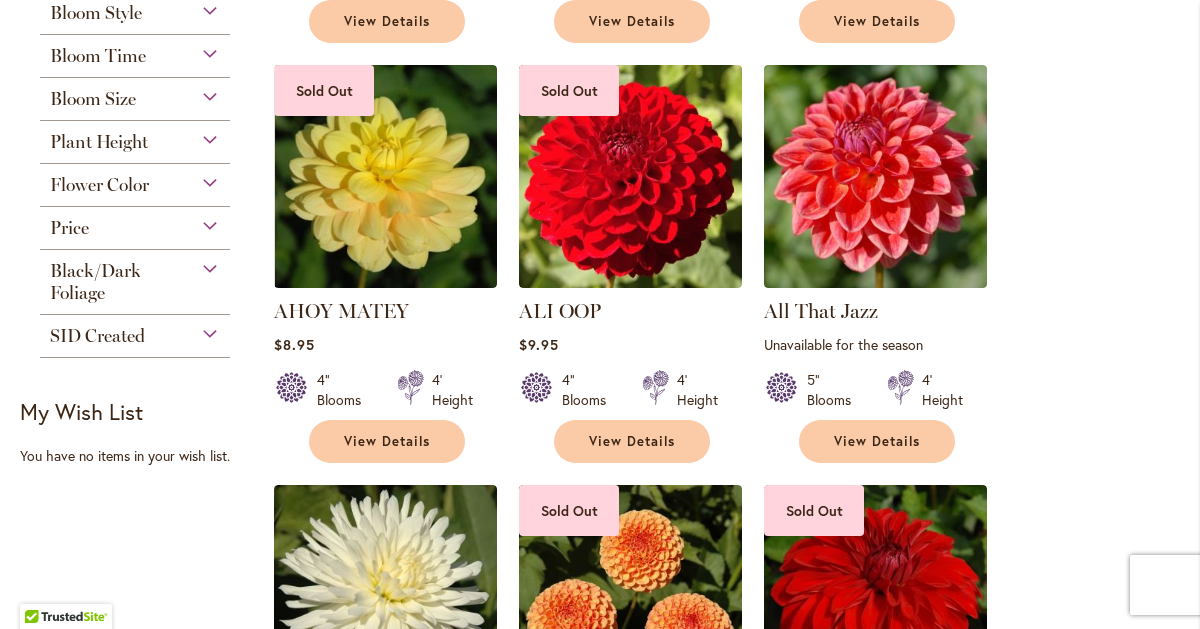 type on "**********" 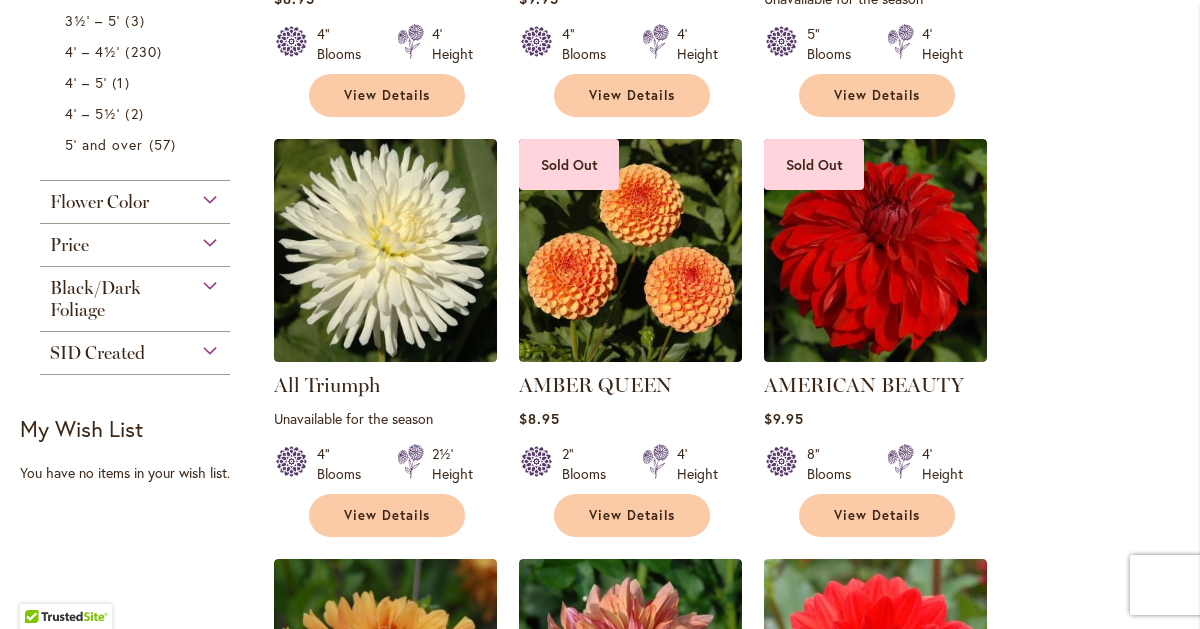click on "29
items" at bounding box center [144, -135] 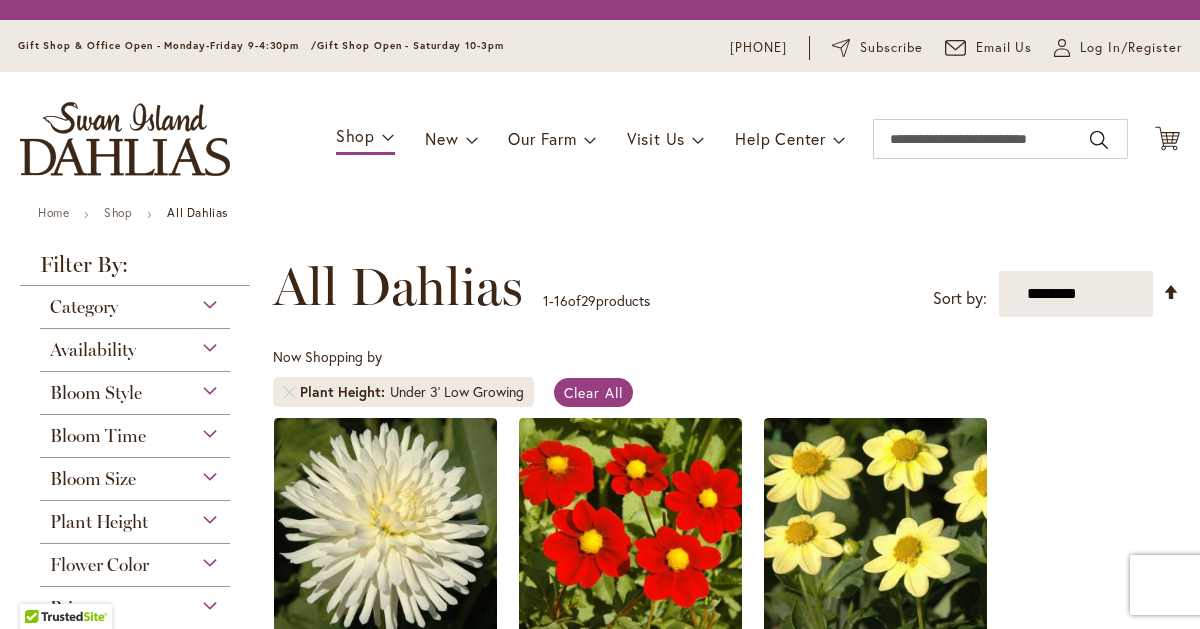 scroll, scrollTop: 0, scrollLeft: 0, axis: both 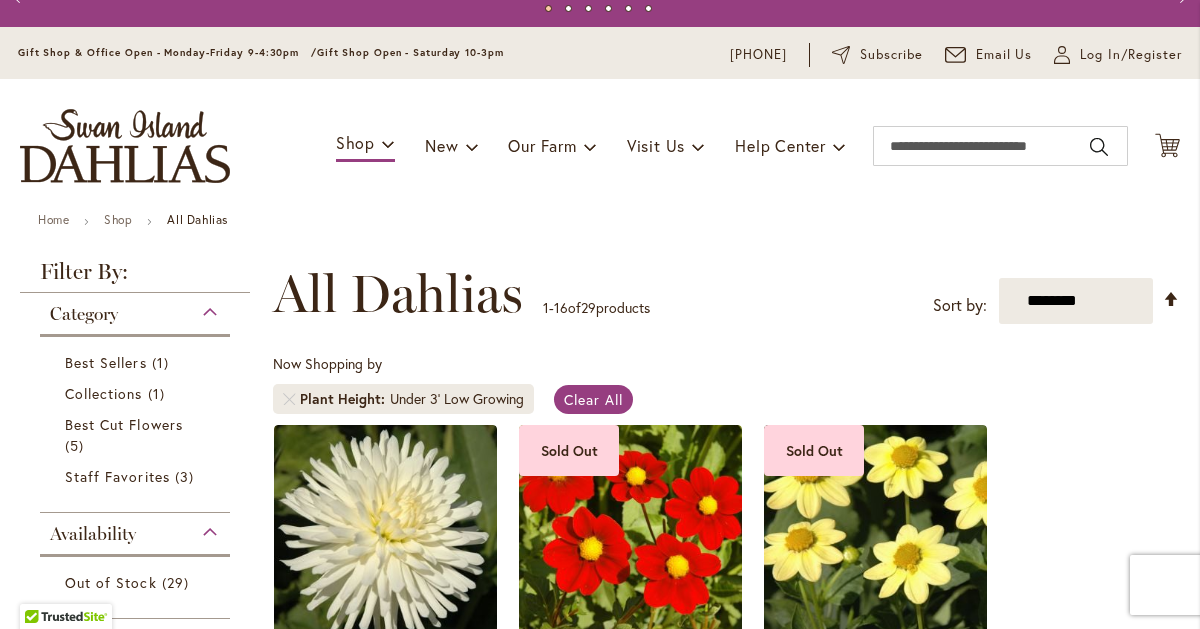type on "**********" 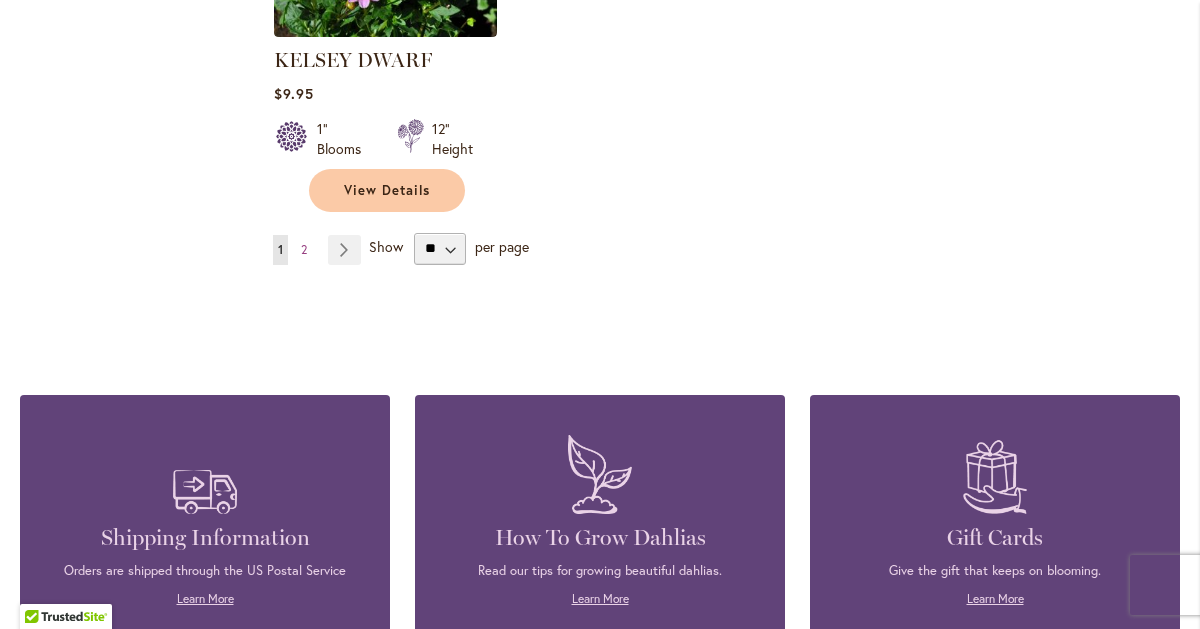 scroll, scrollTop: 2765, scrollLeft: 0, axis: vertical 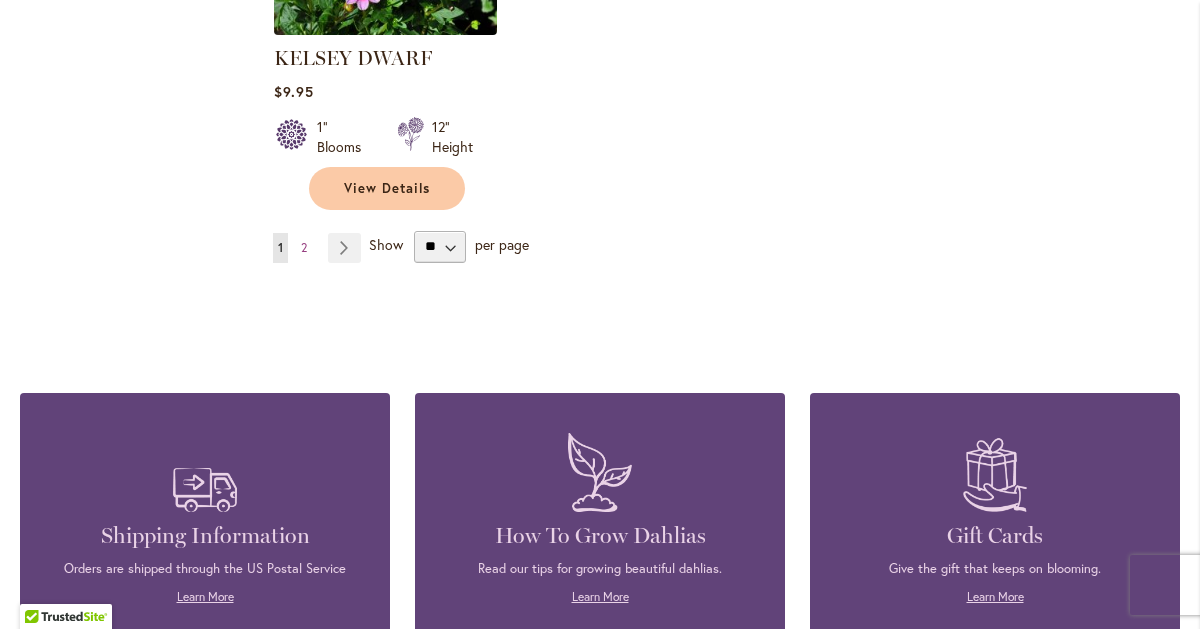 click at bounding box center [386, -77] 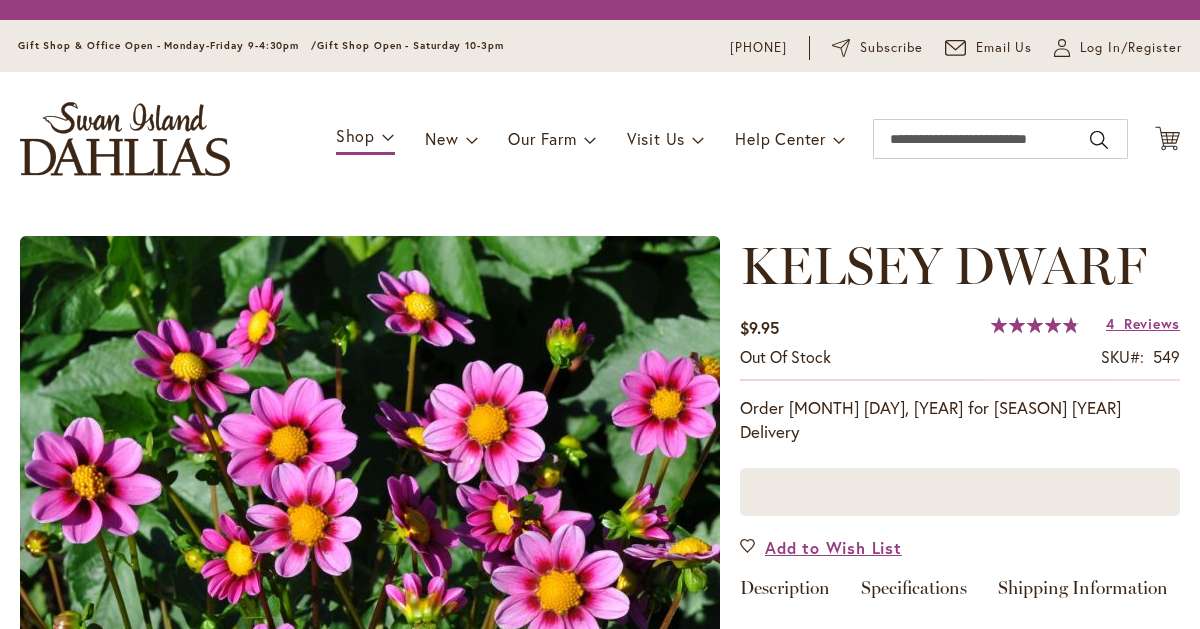 scroll, scrollTop: 0, scrollLeft: 0, axis: both 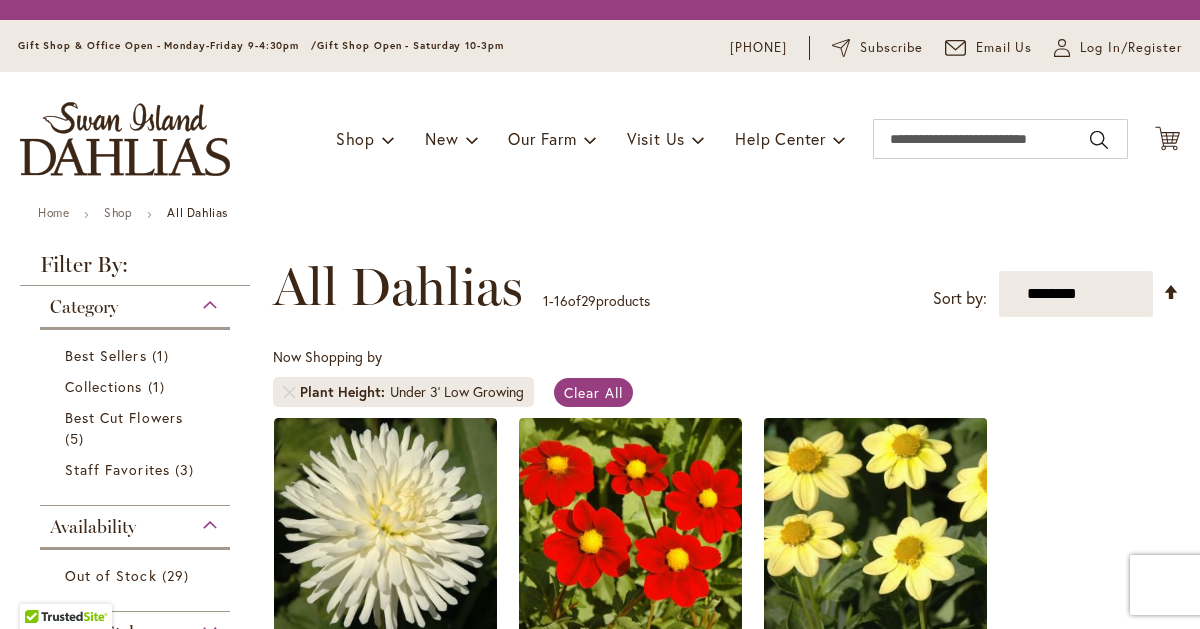 click at bounding box center (876, 529) 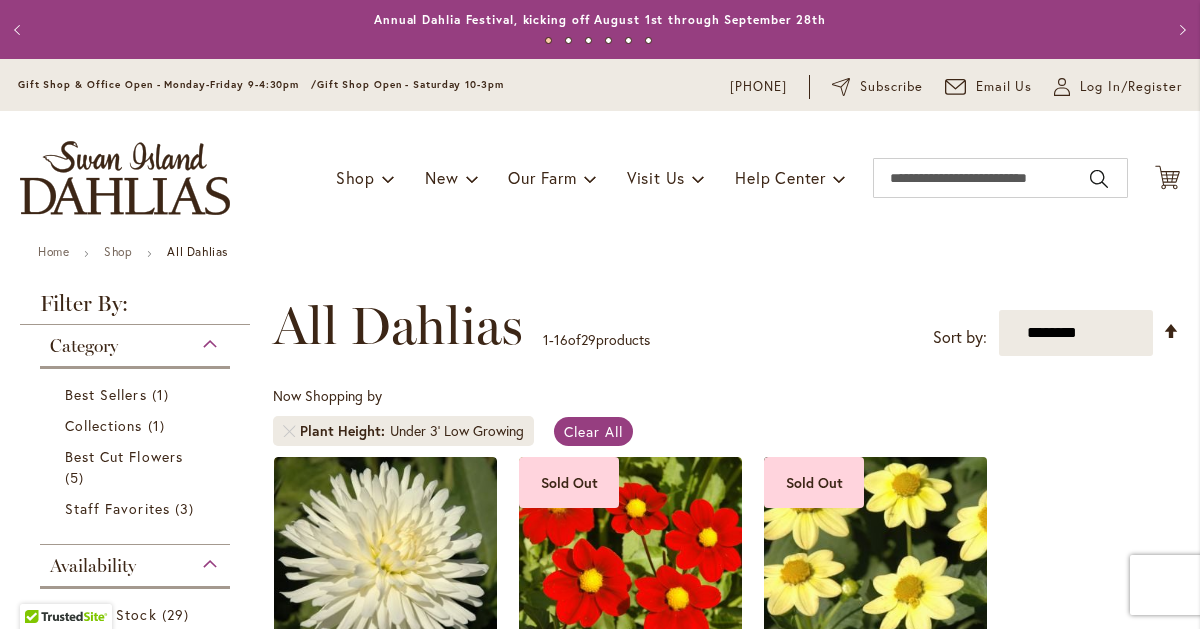 type on "**********" 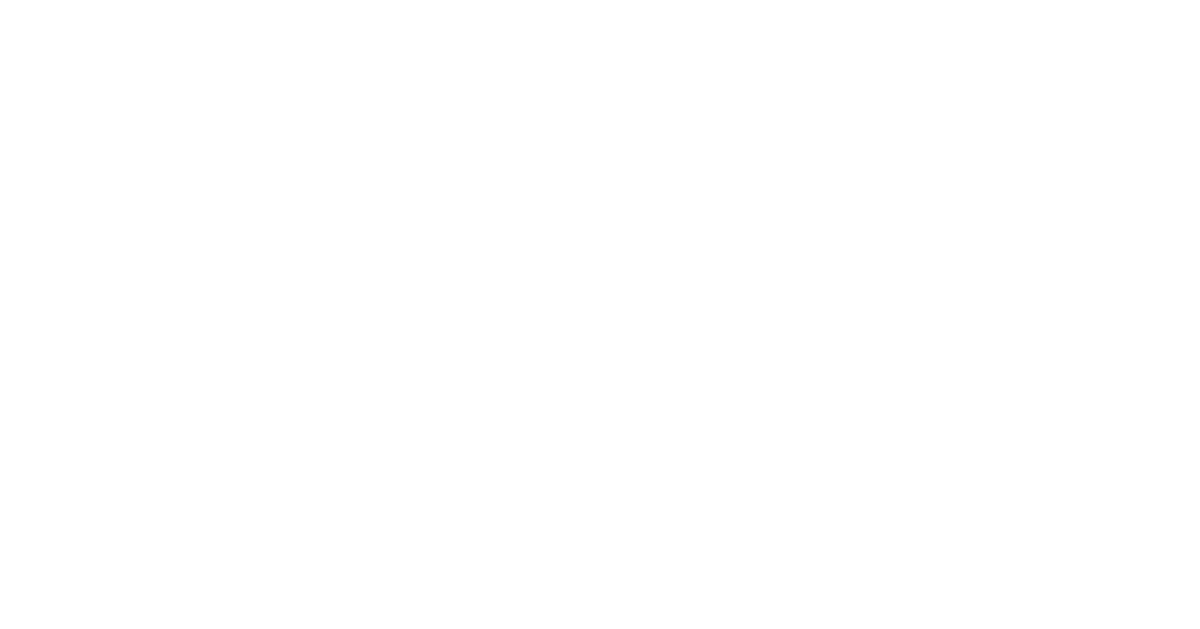 scroll, scrollTop: 0, scrollLeft: 0, axis: both 